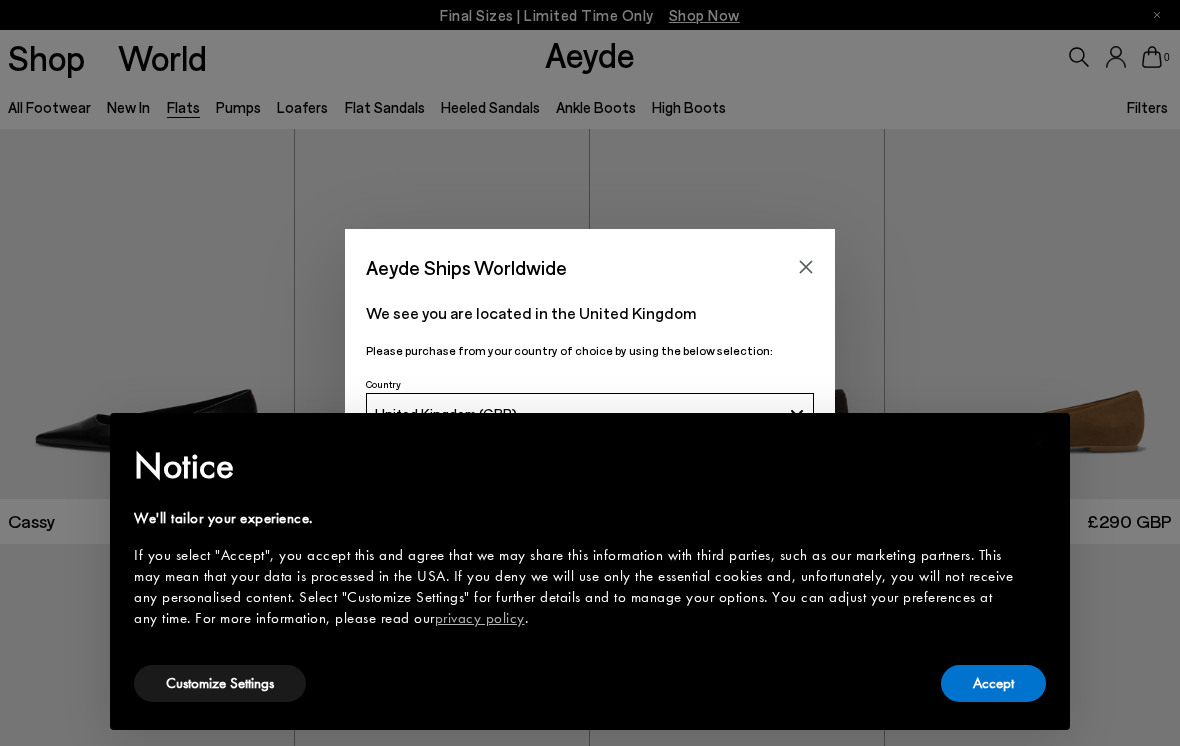 scroll, scrollTop: 0, scrollLeft: 0, axis: both 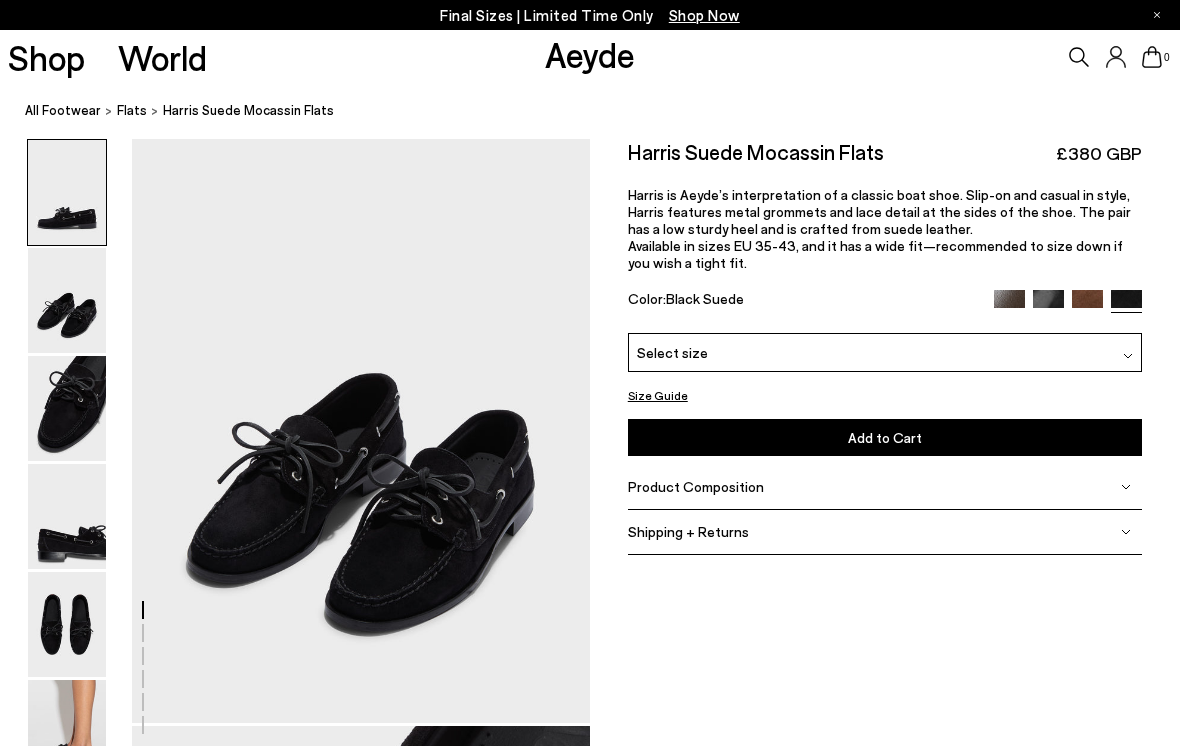 click on "Free shipping to United Kingdom on all orders
Your item is added to cart.
View Cart
×
Final Sizes | Limited Time Only
Shop Now
Shop
World
Aeyde" at bounding box center (590, -264) 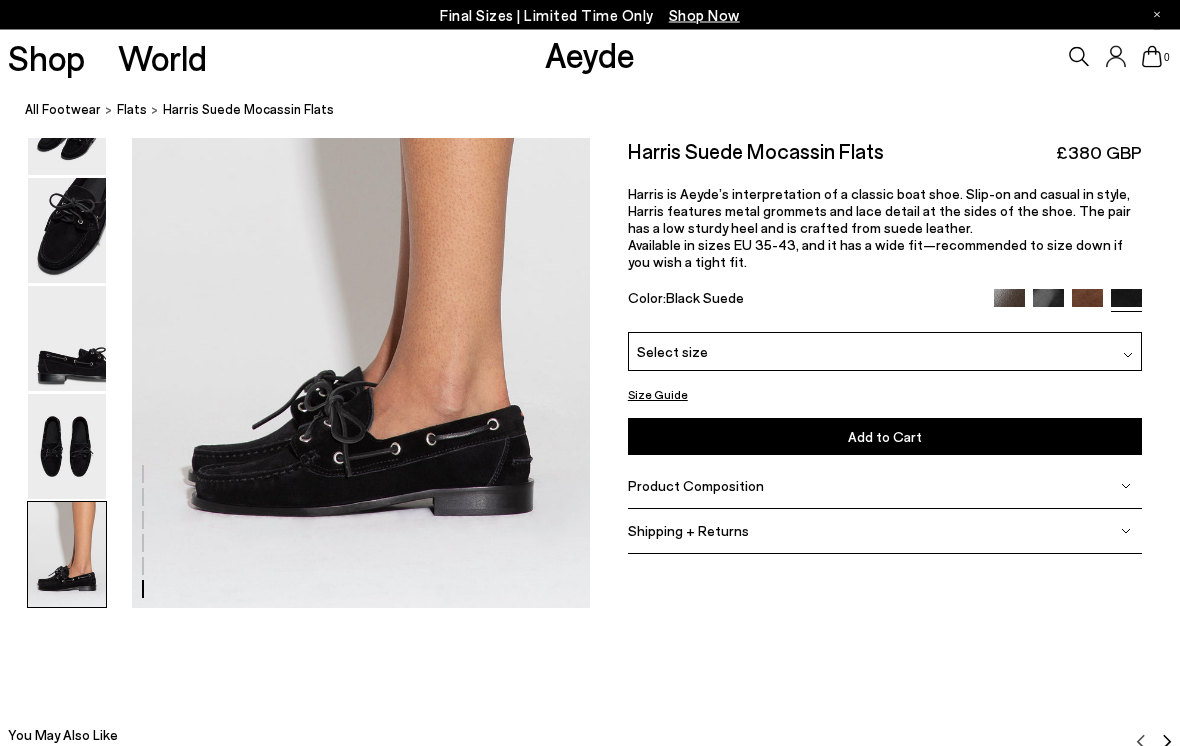 scroll, scrollTop: 3206, scrollLeft: 0, axis: vertical 